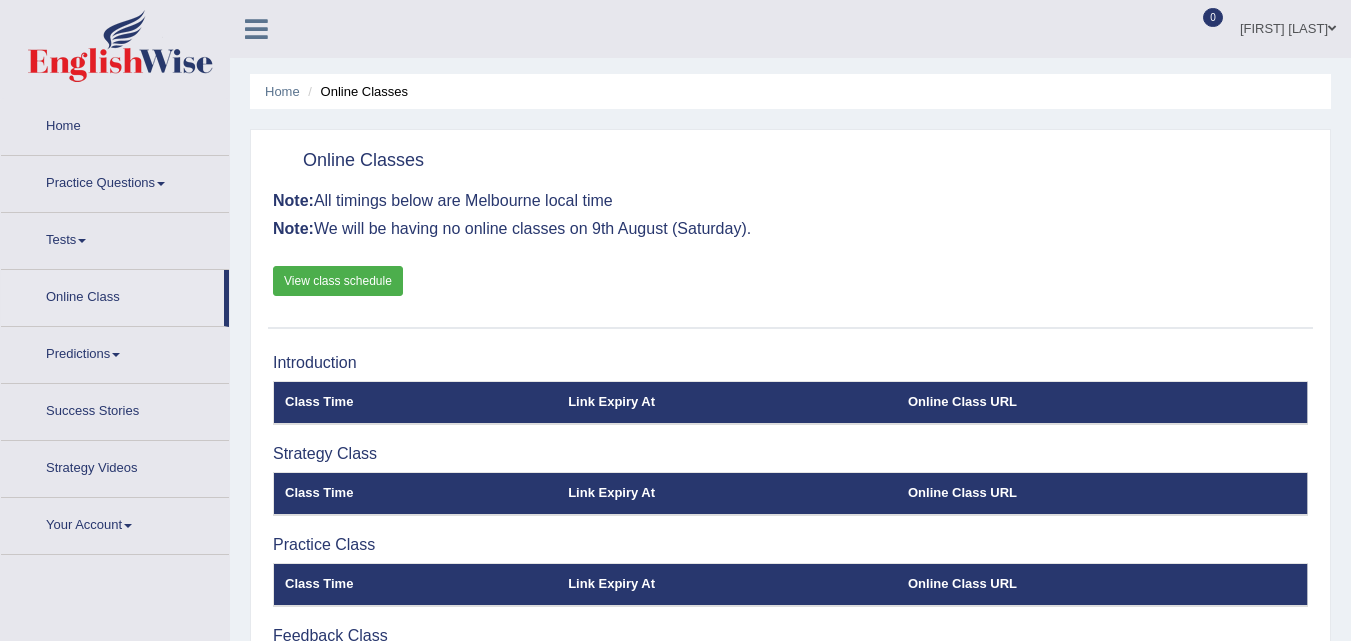 scroll, scrollTop: 0, scrollLeft: 0, axis: both 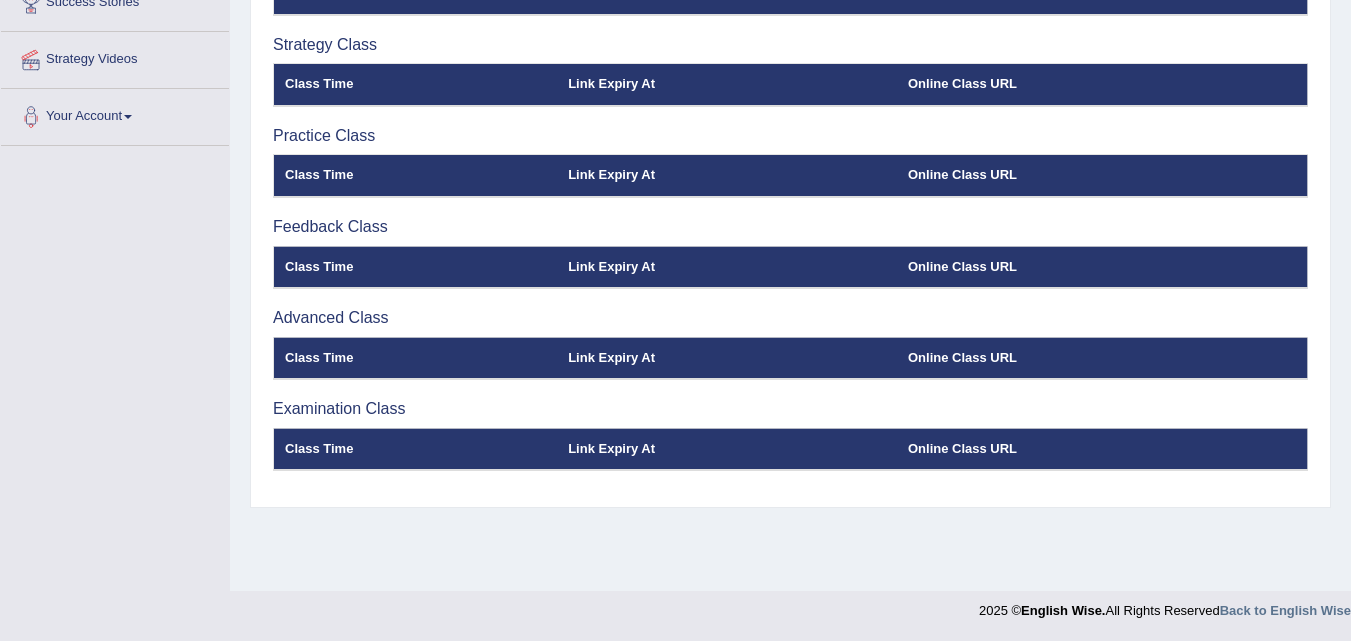 click on "Class Time" at bounding box center [416, 85] 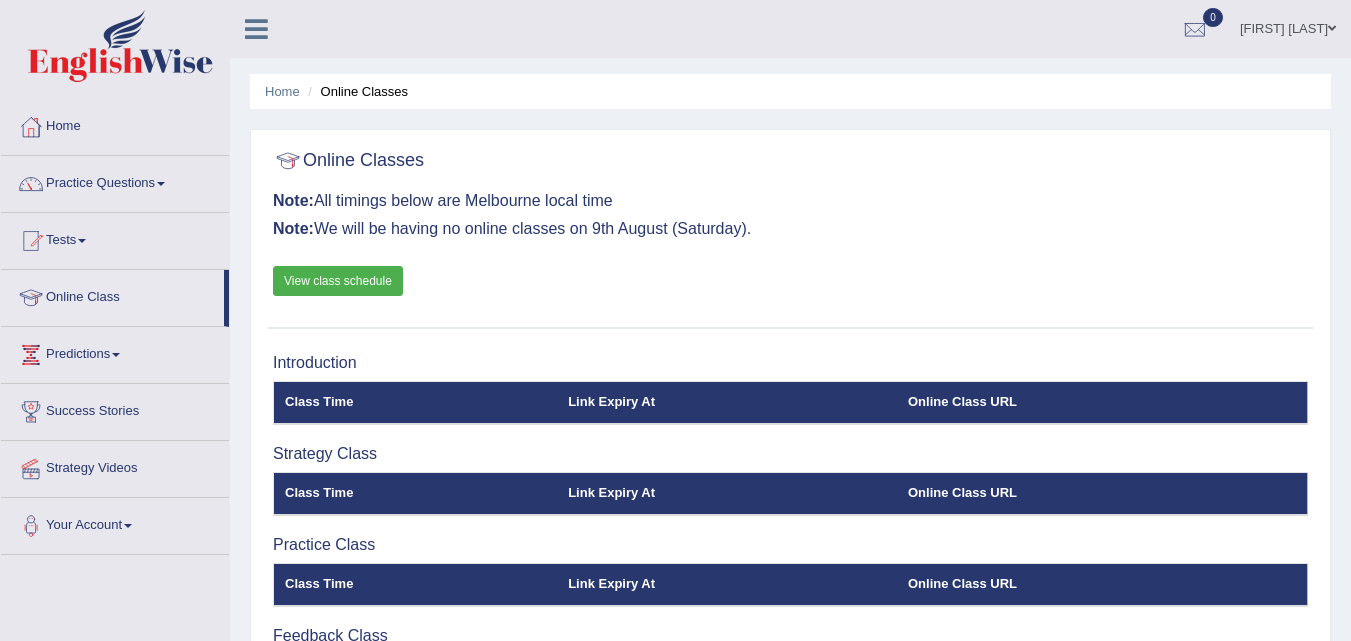 scroll, scrollTop: 312, scrollLeft: 0, axis: vertical 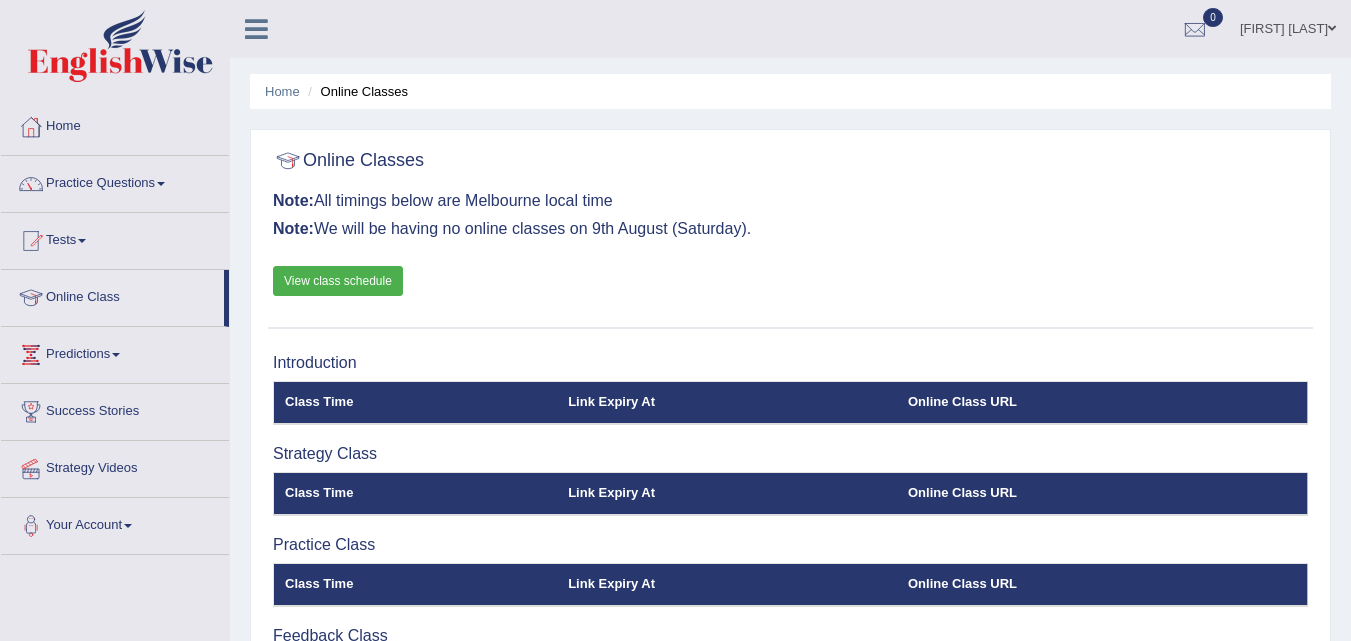 click on "Online Class" at bounding box center (112, 295) 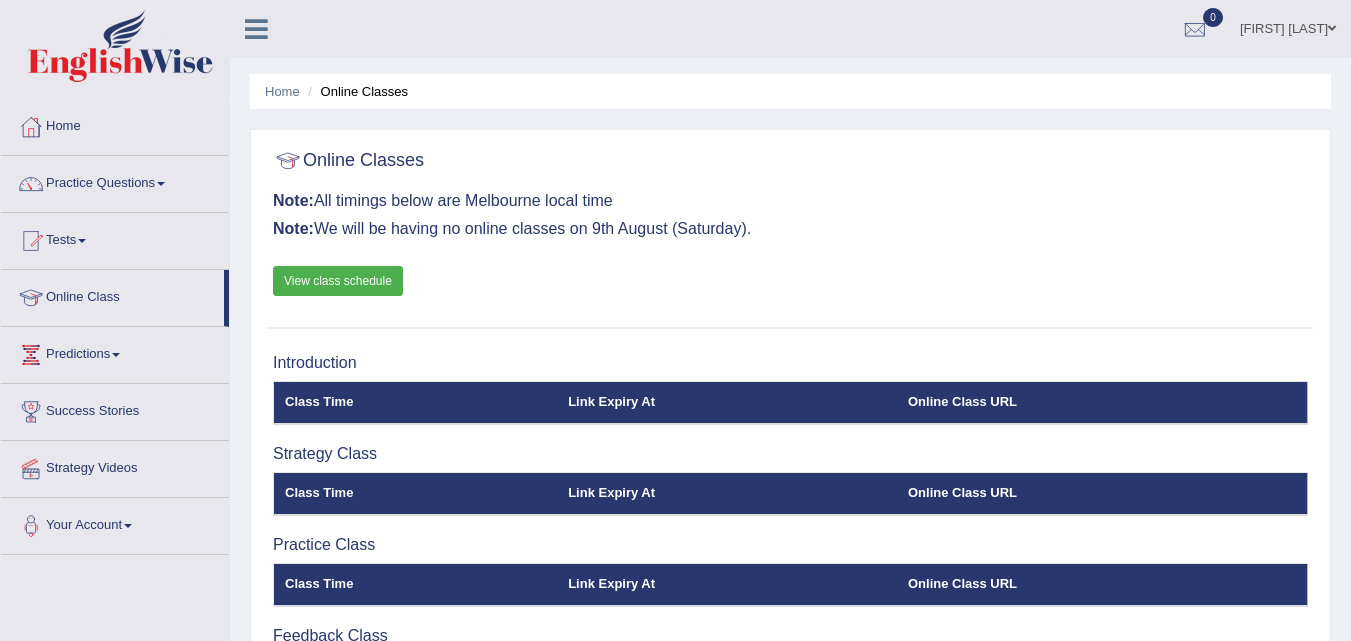 scroll, scrollTop: 0, scrollLeft: 0, axis: both 